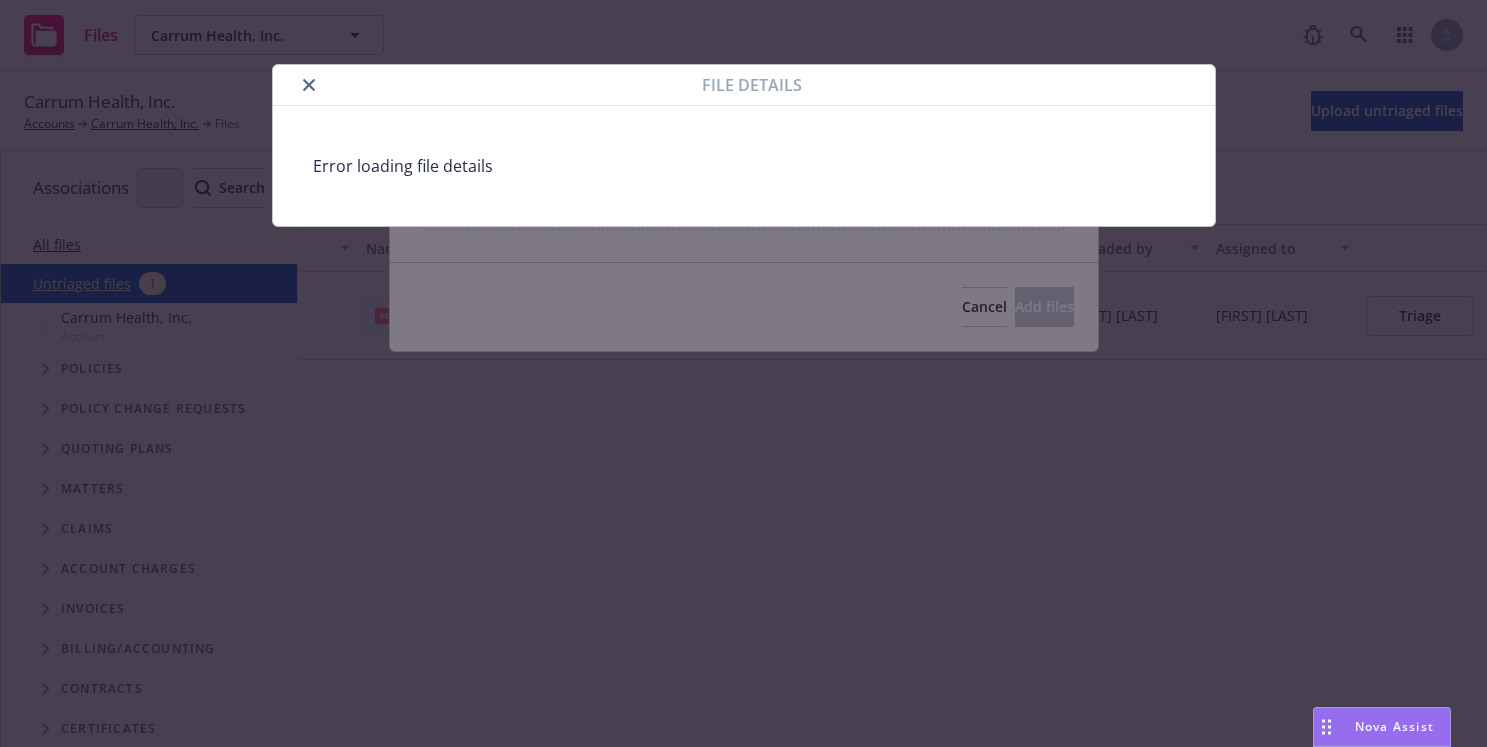 scroll, scrollTop: 0, scrollLeft: 0, axis: both 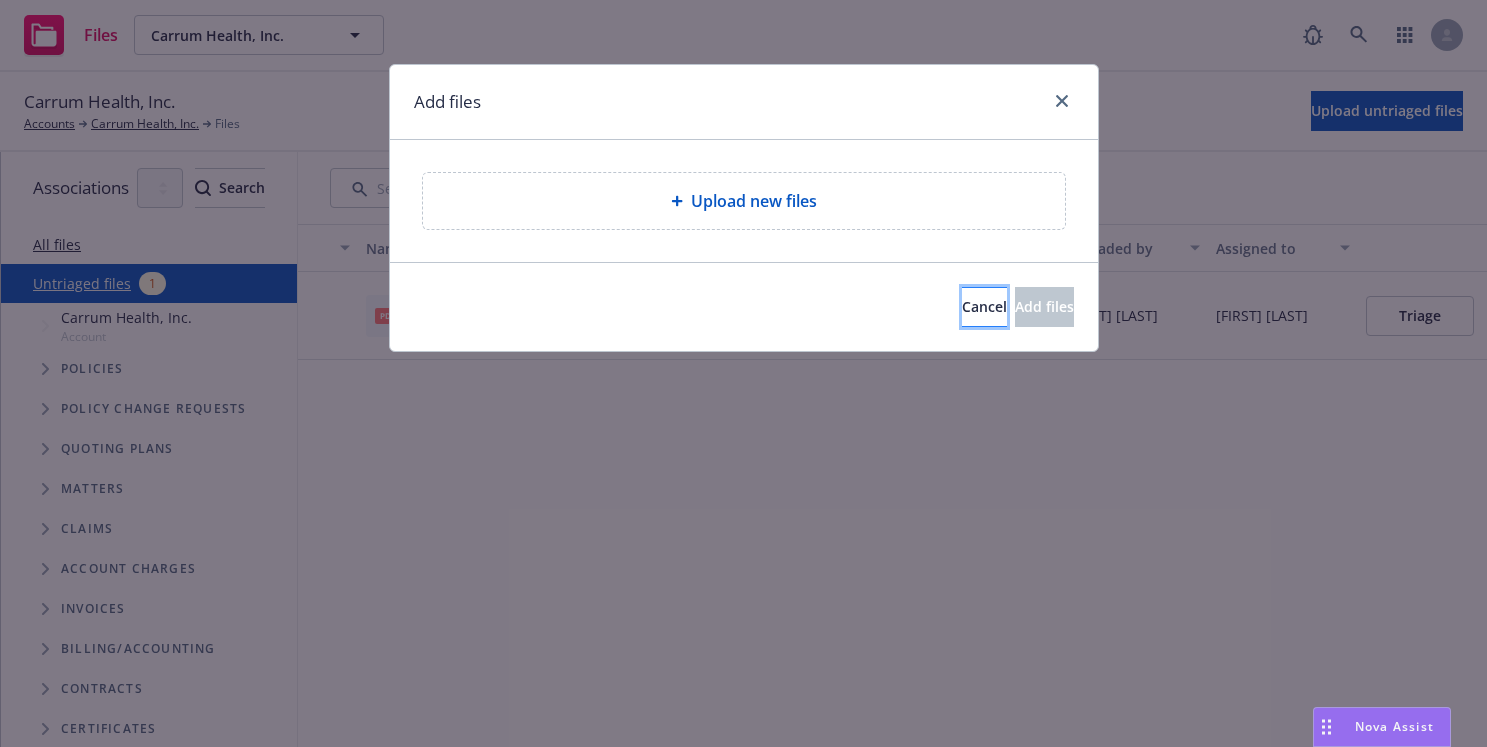 click on "Cancel" at bounding box center [984, 307] 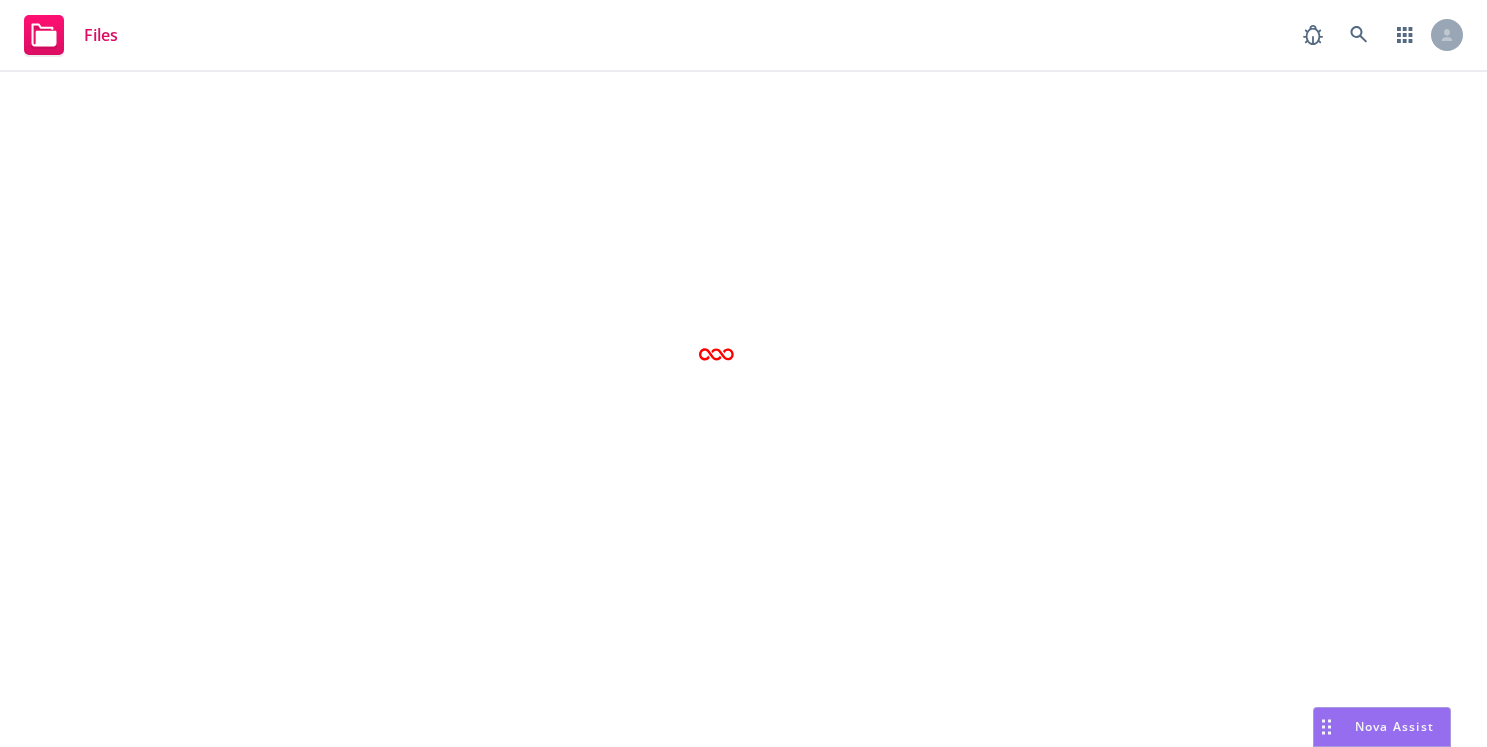 scroll, scrollTop: 0, scrollLeft: 0, axis: both 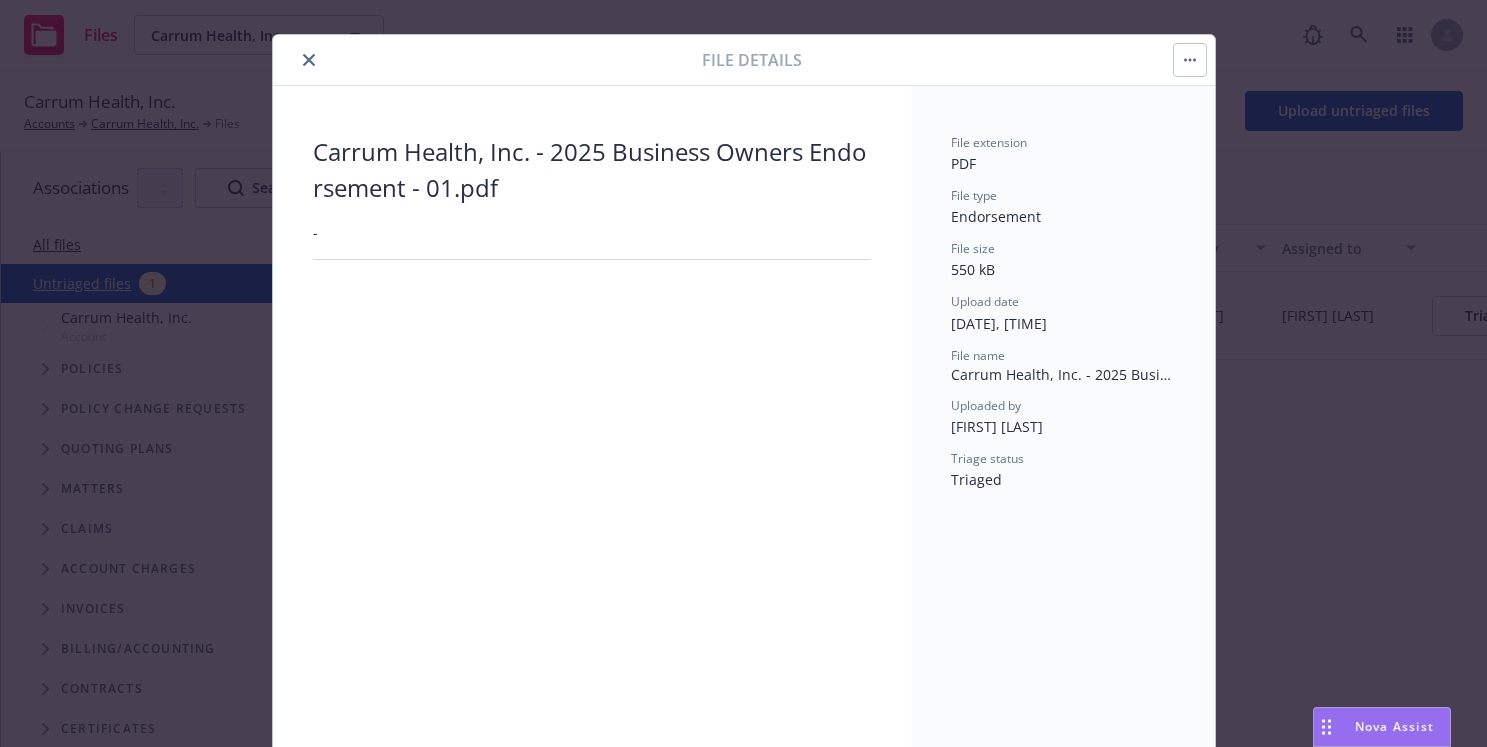click 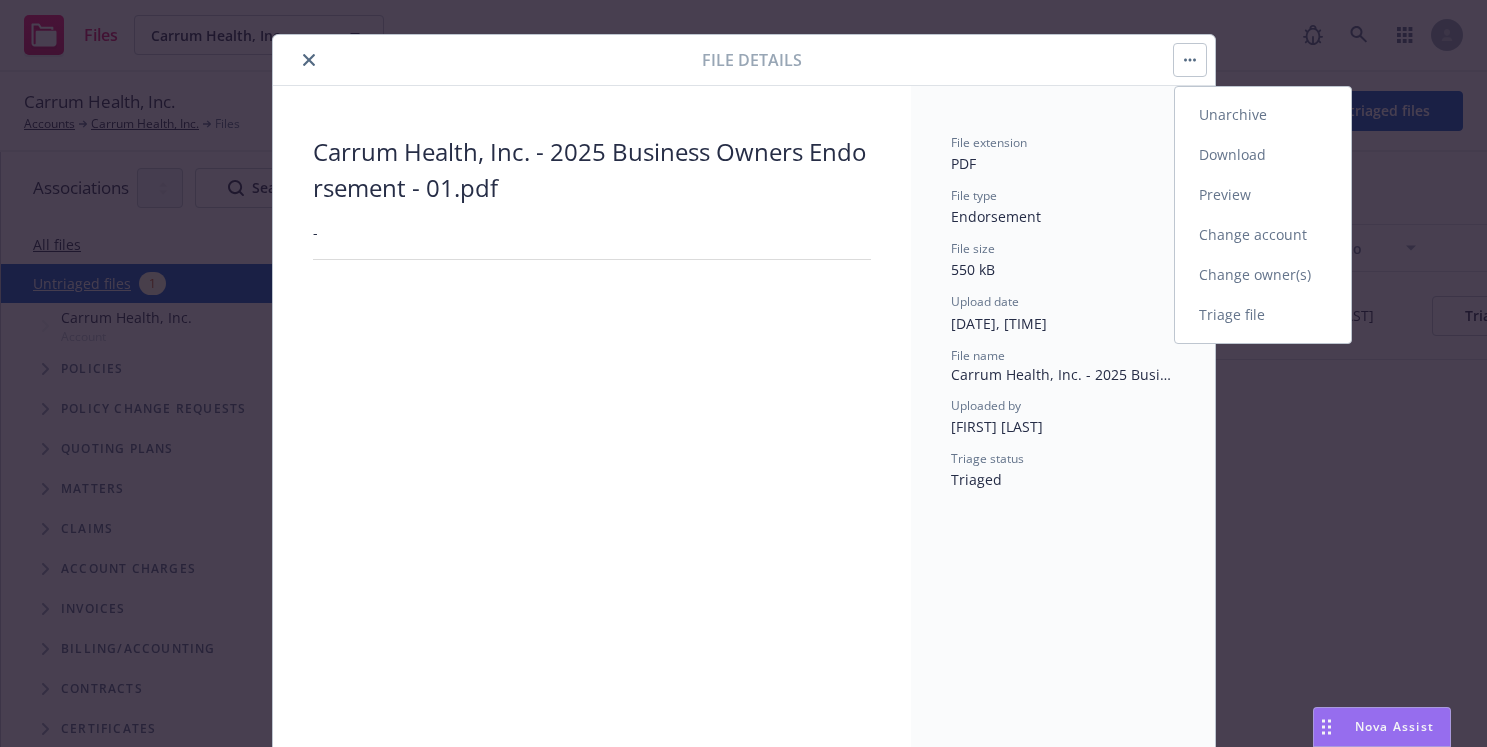click on "Preview" at bounding box center (1263, 195) 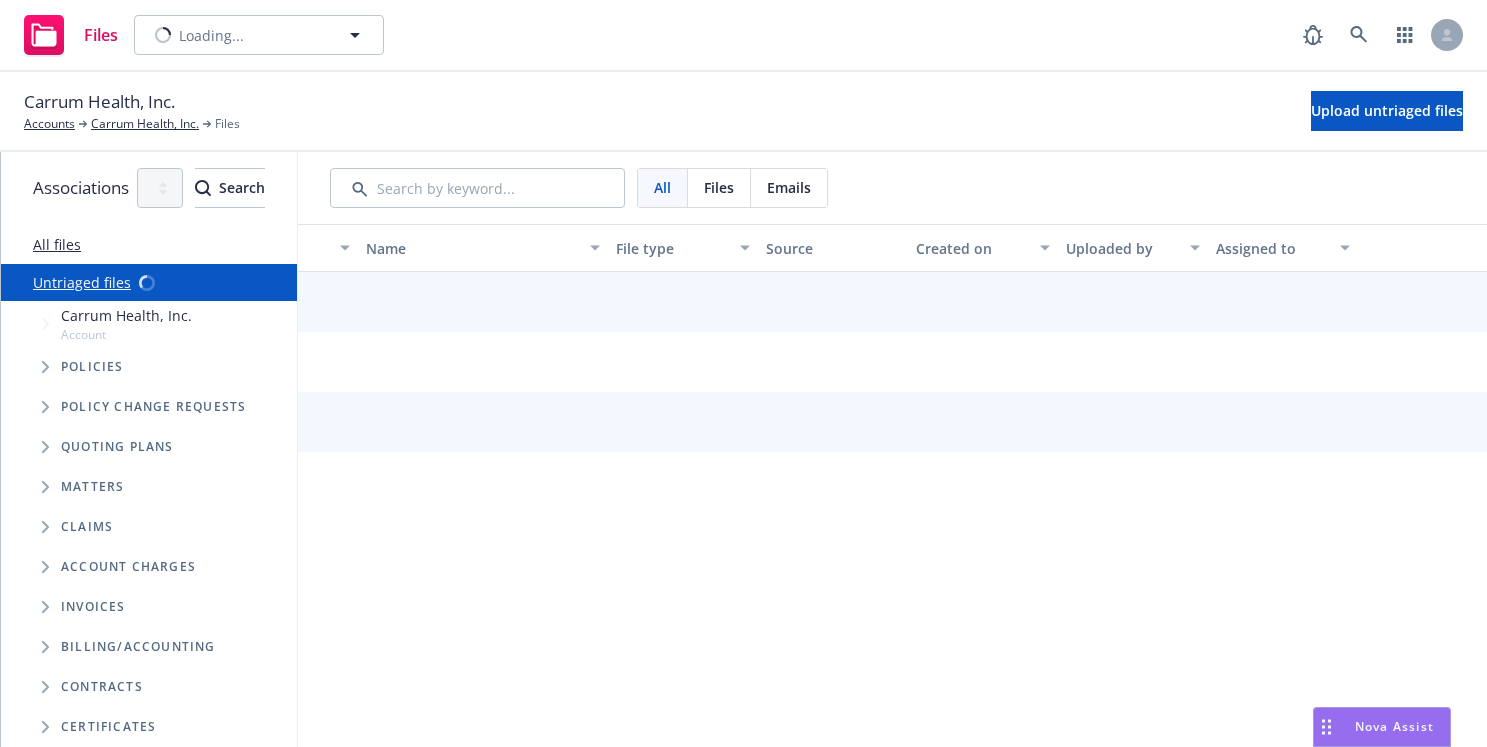 scroll, scrollTop: 0, scrollLeft: 0, axis: both 